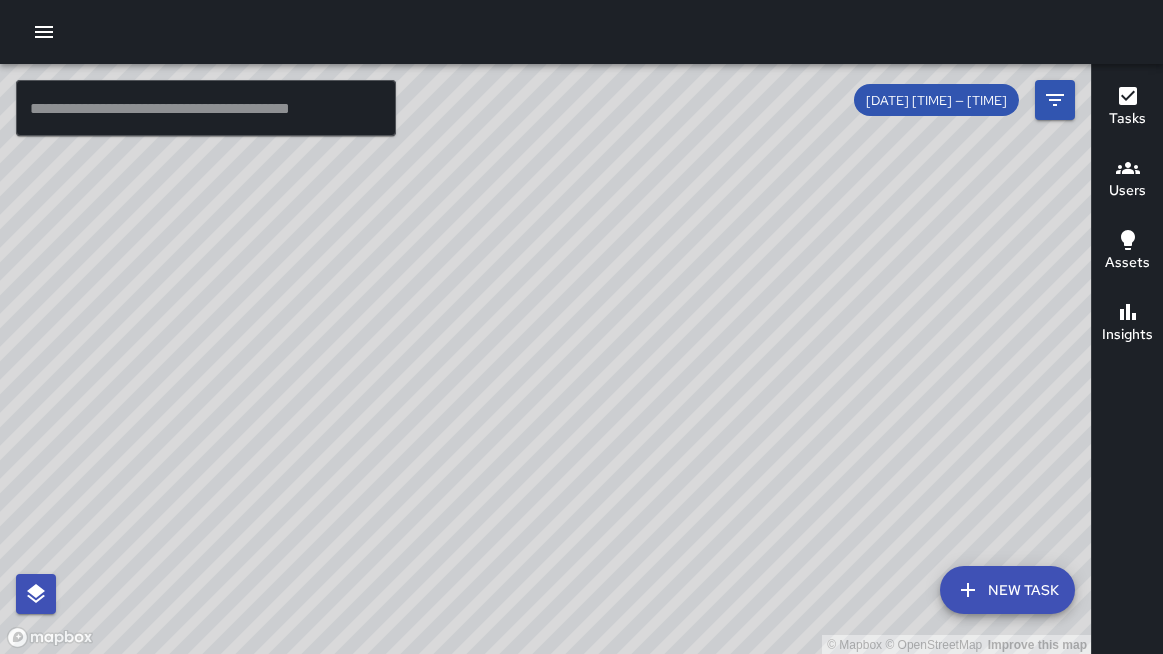 scroll, scrollTop: 0, scrollLeft: 0, axis: both 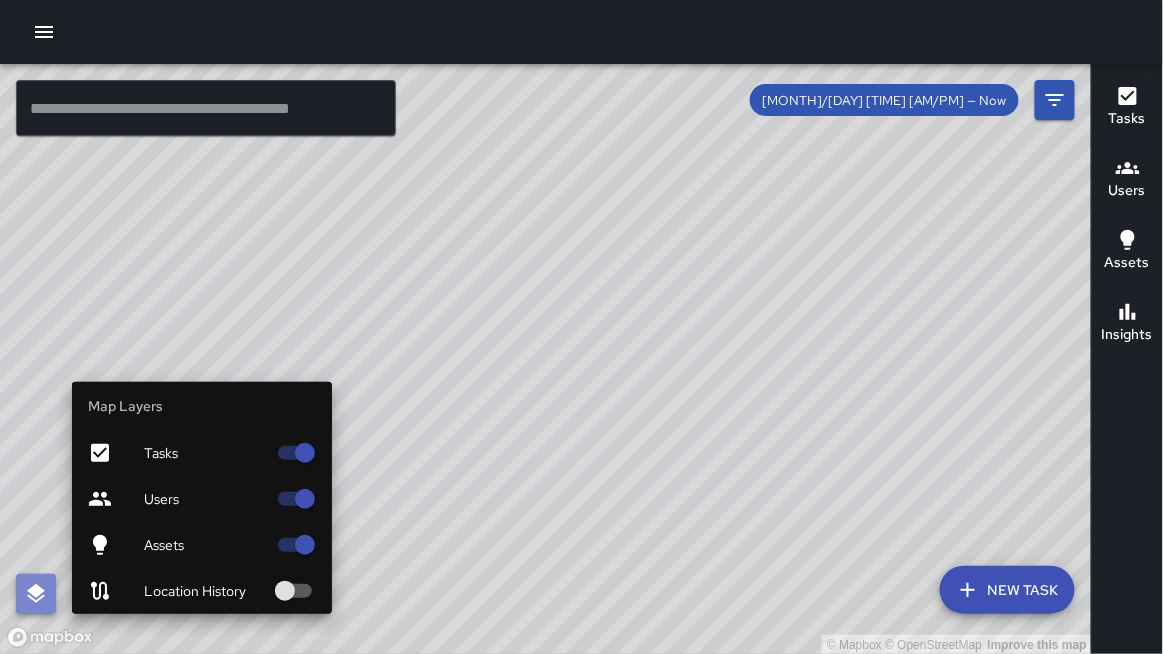 click at bounding box center (36, 594) 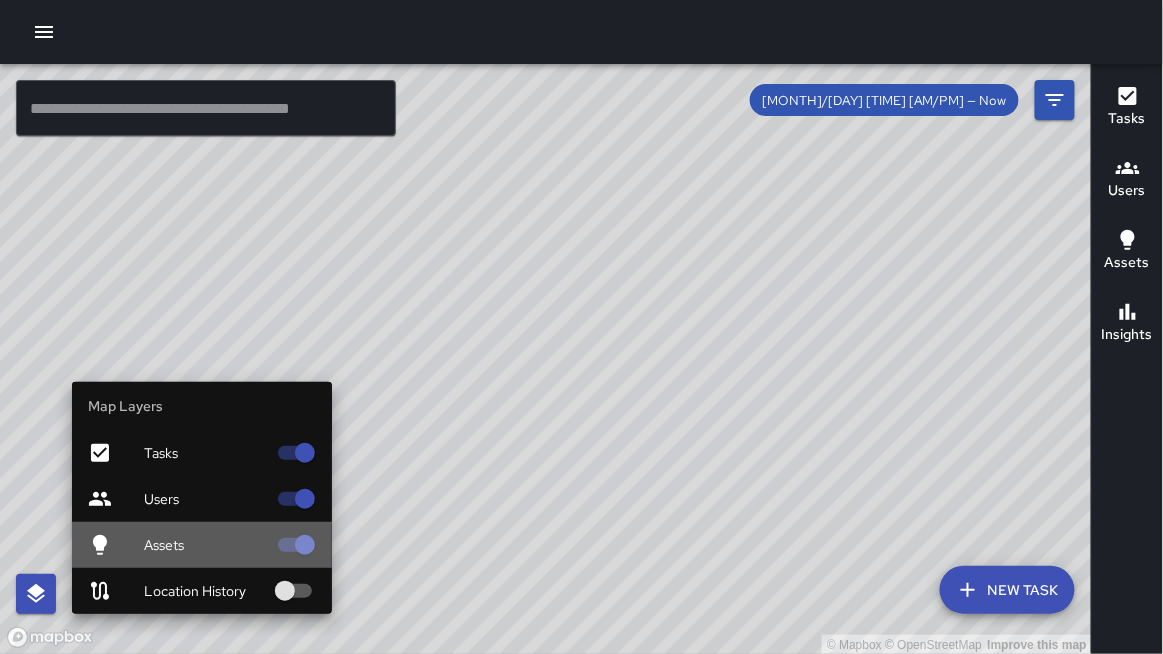 click on "Assets" at bounding box center (202, 545) 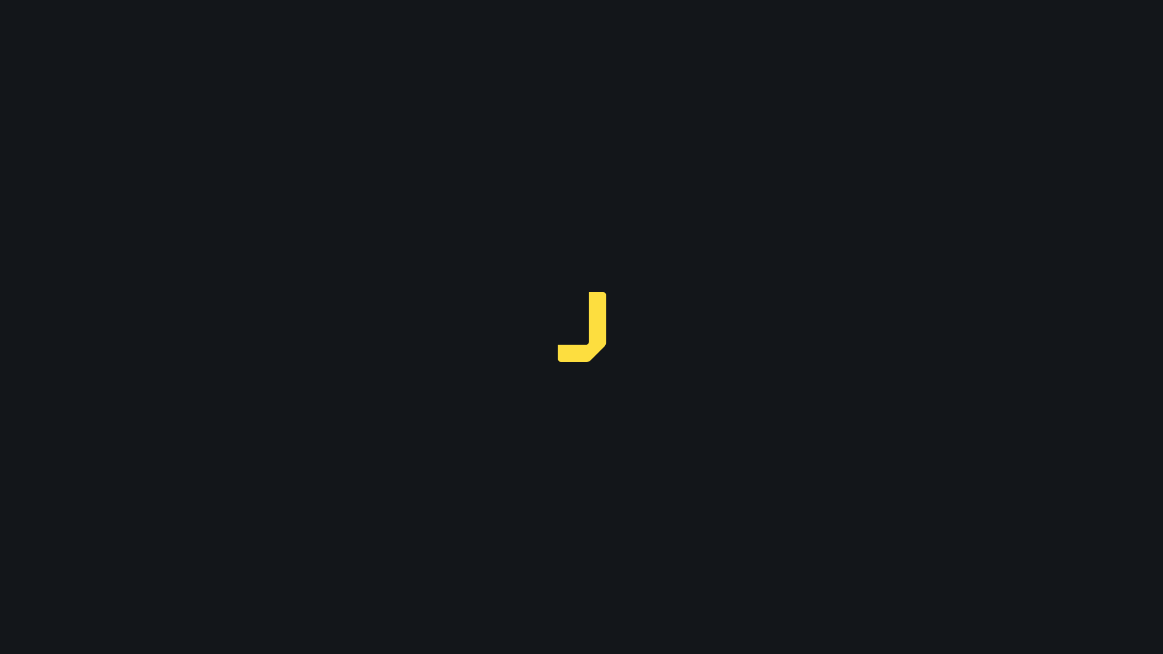 scroll, scrollTop: 0, scrollLeft: 0, axis: both 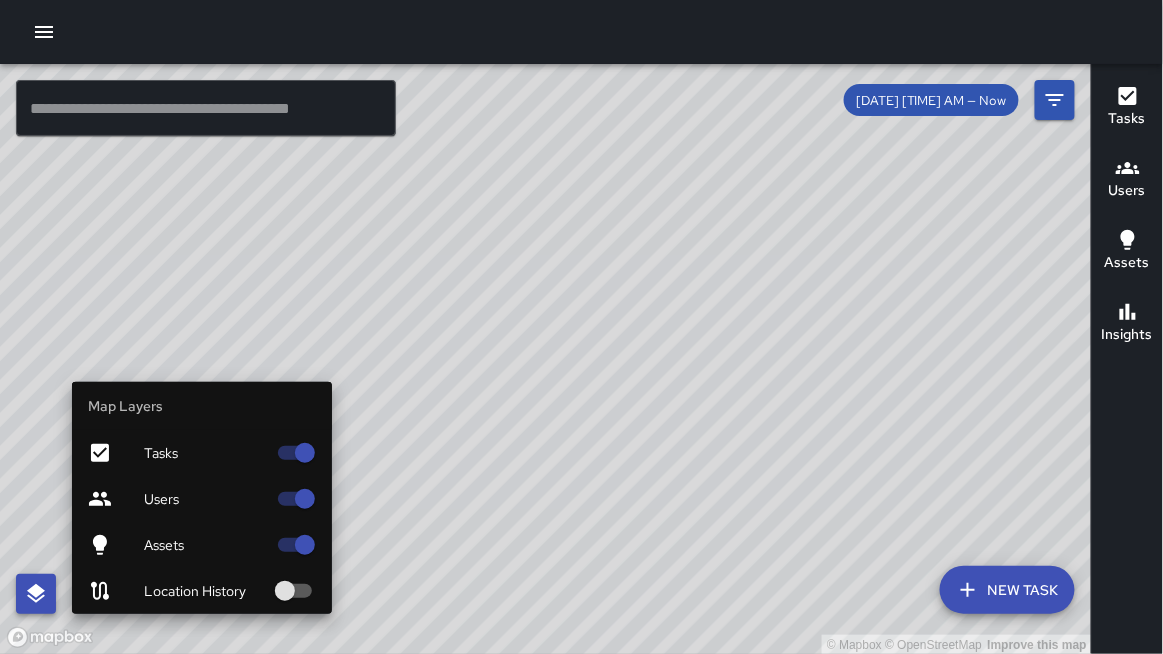 click 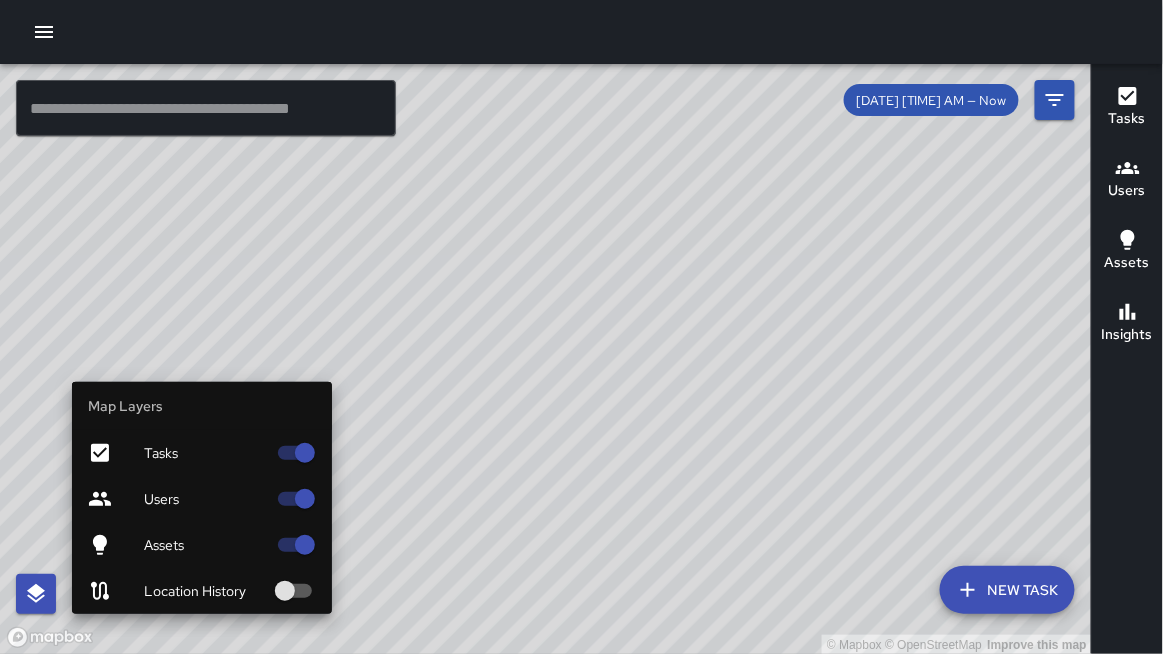 click on "Assets" at bounding box center (202, 545) 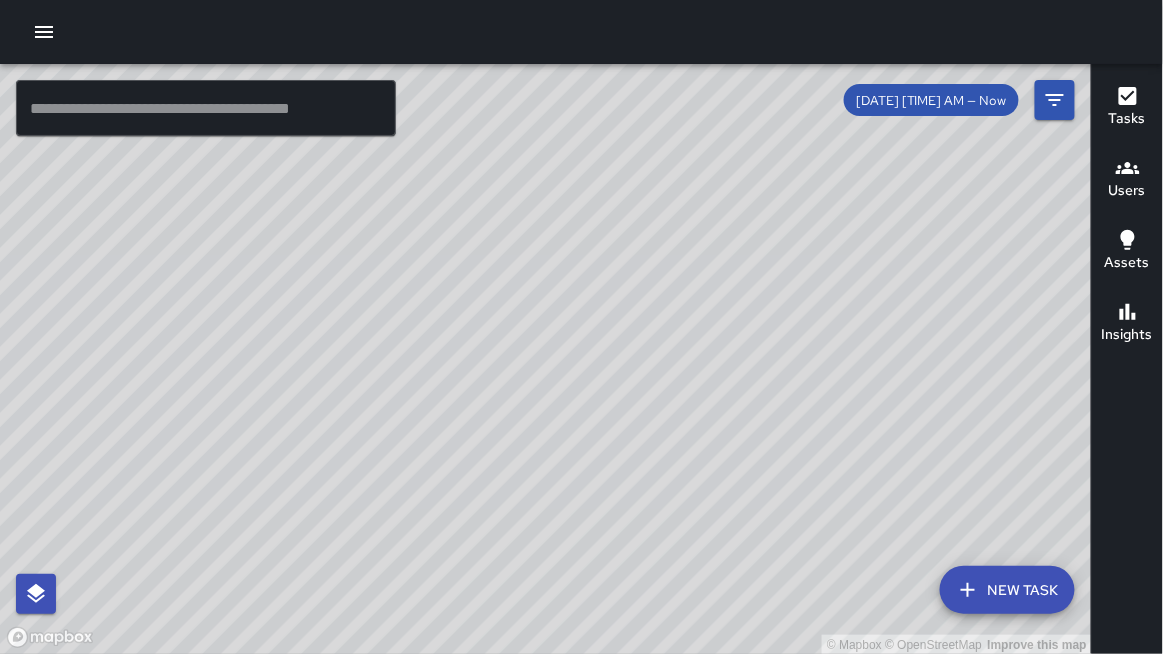 click on "© Mapbox   © OpenStreetMap   Improve this map" at bounding box center (546, 359) 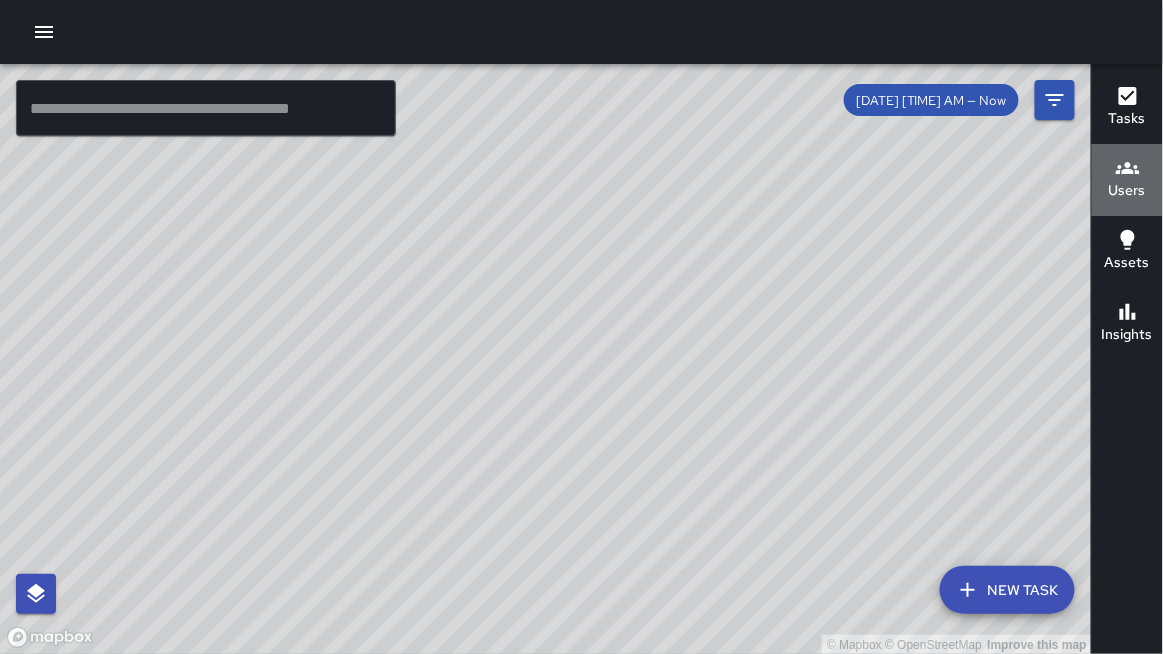 click on "Users" at bounding box center [1127, 180] 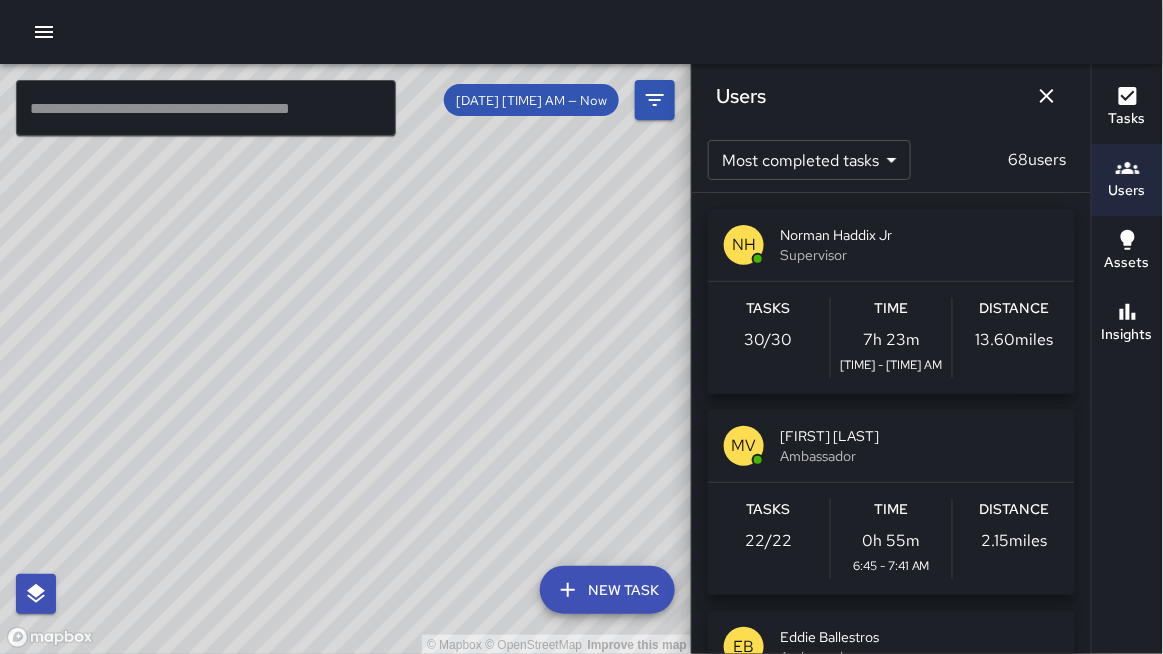 drag, startPoint x: 1163, startPoint y: 76, endPoint x: 1163, endPoint y: 91, distance: 15 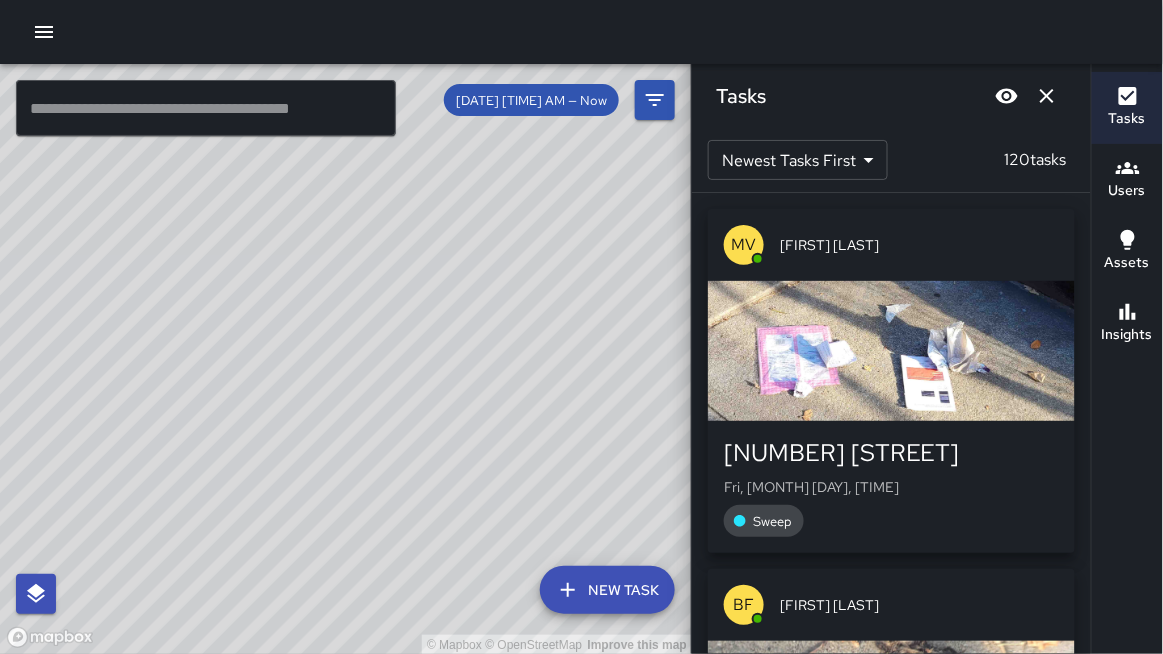 drag, startPoint x: 1163, startPoint y: 123, endPoint x: 1163, endPoint y: 138, distance: 15 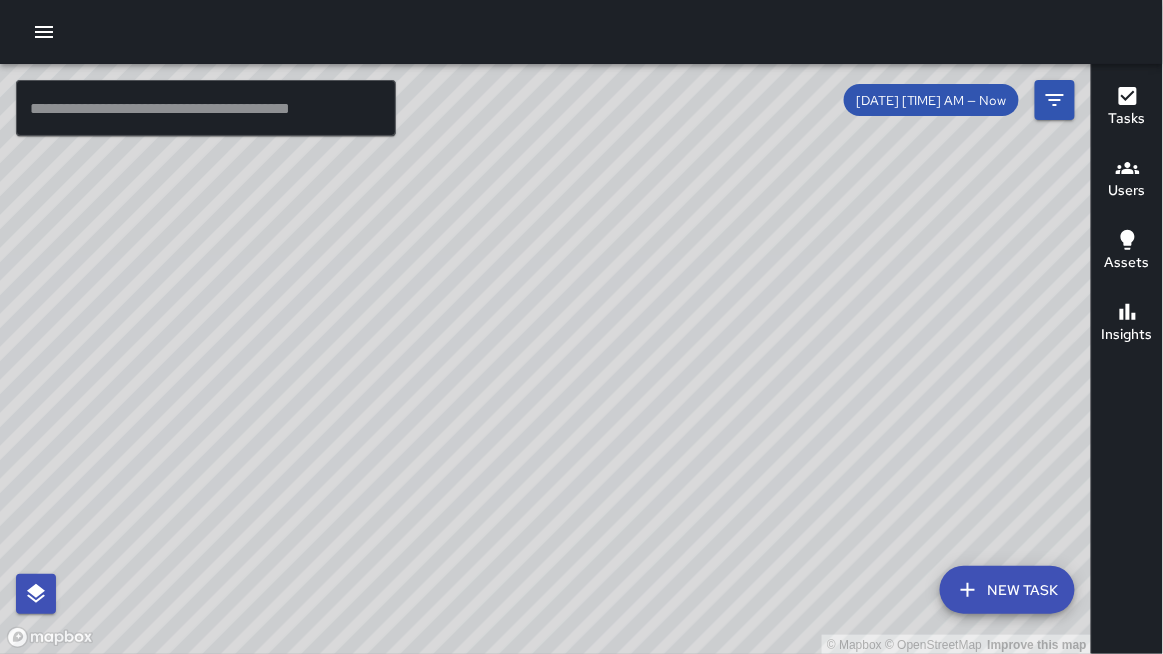 drag, startPoint x: 621, startPoint y: 329, endPoint x: 639, endPoint y: 286, distance: 46.615448 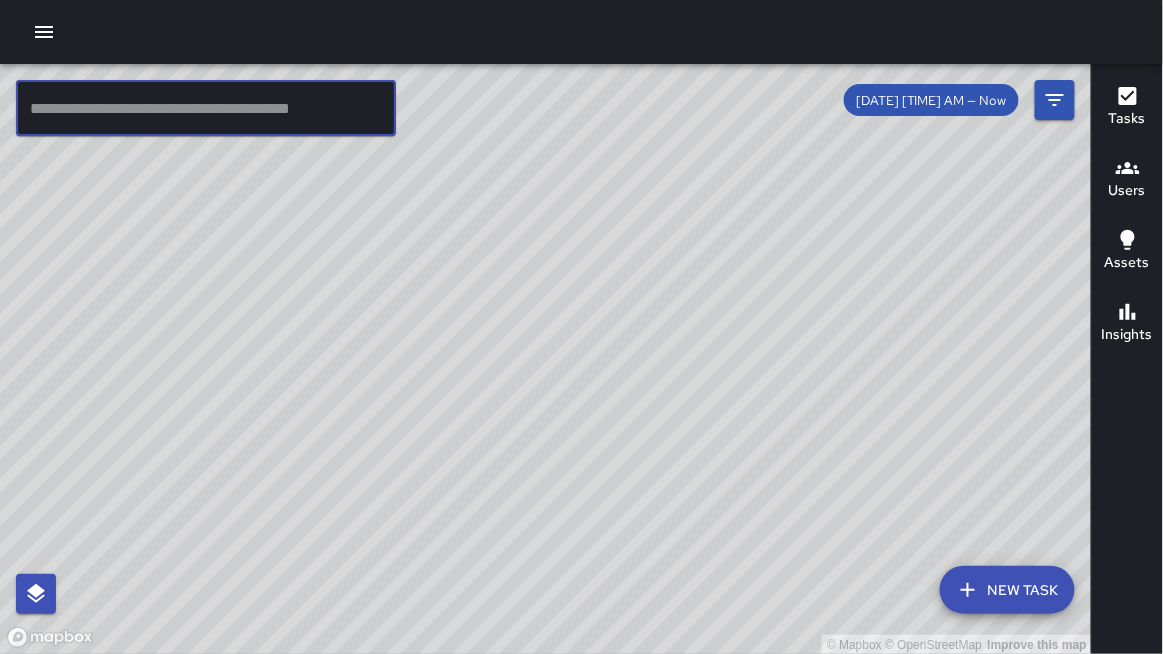 click at bounding box center [206, 108] 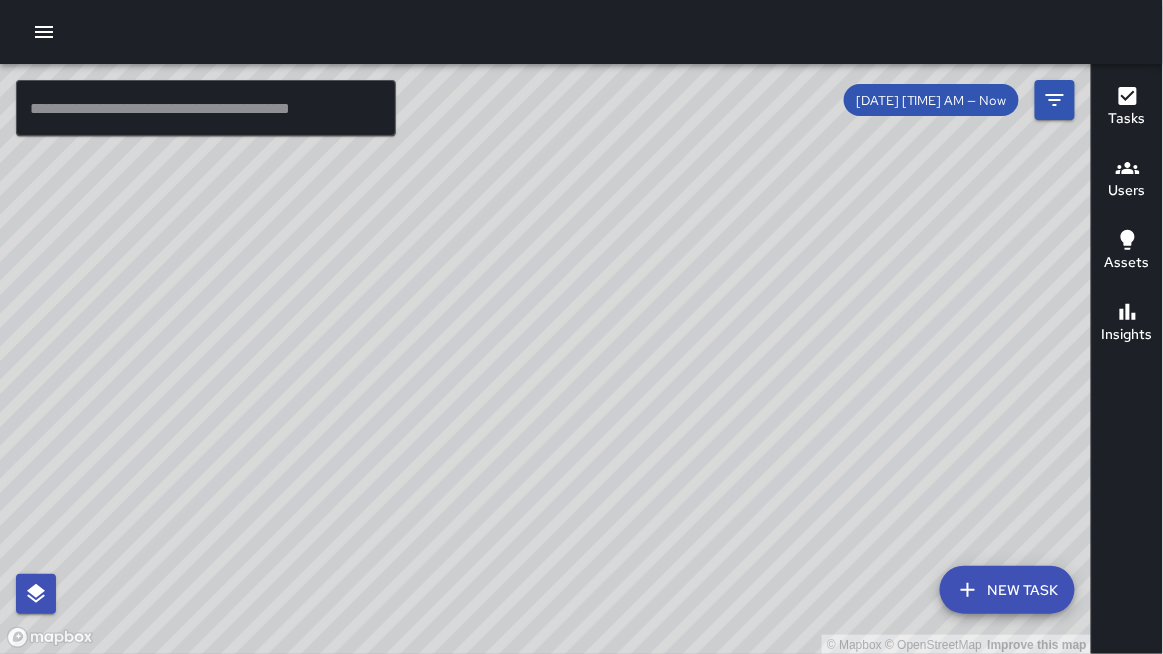 click at bounding box center (581, 32) 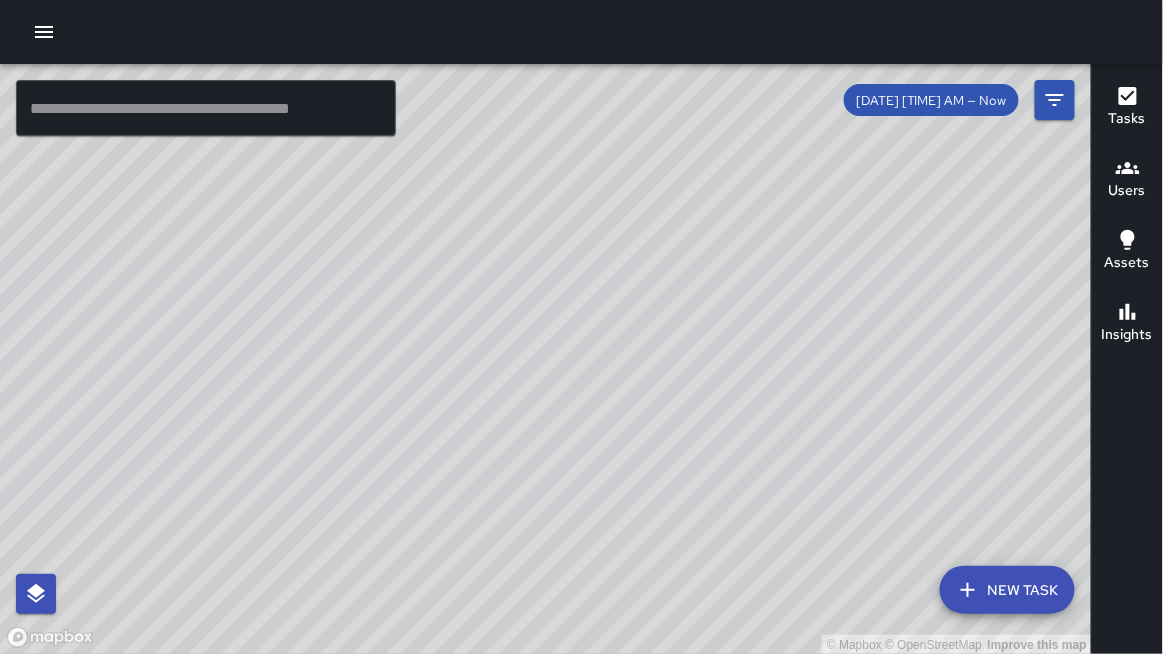 drag, startPoint x: 298, startPoint y: 286, endPoint x: 443, endPoint y: 377, distance: 171.18996 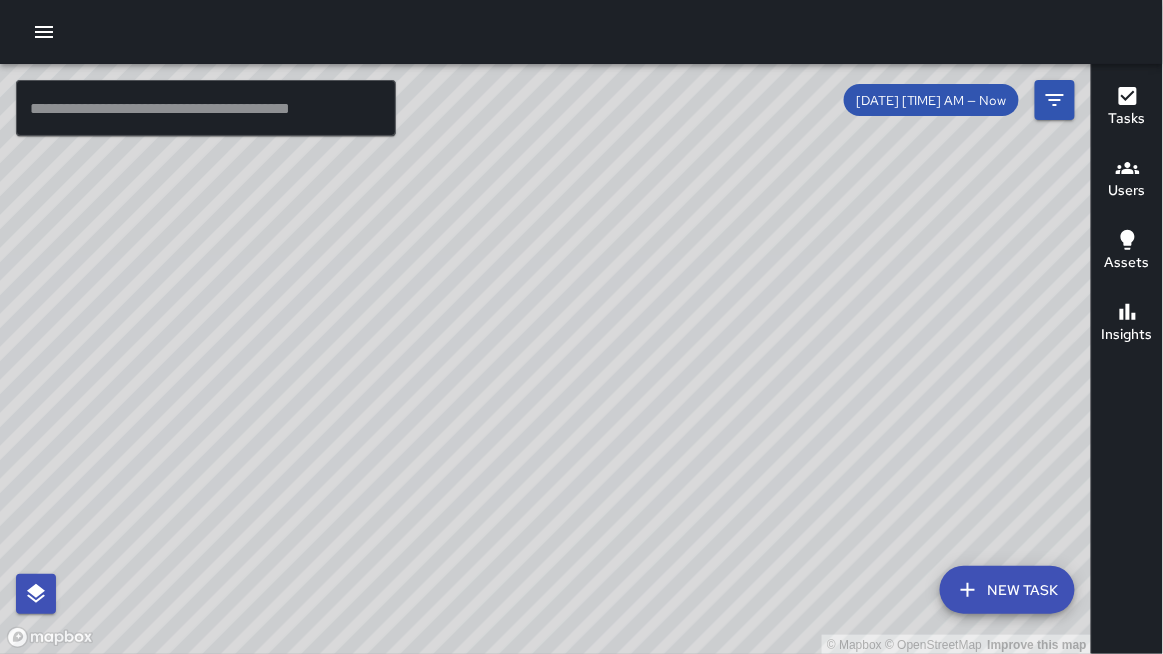 click on "© Mapbox   © OpenStreetMap   Improve this map" at bounding box center [546, 359] 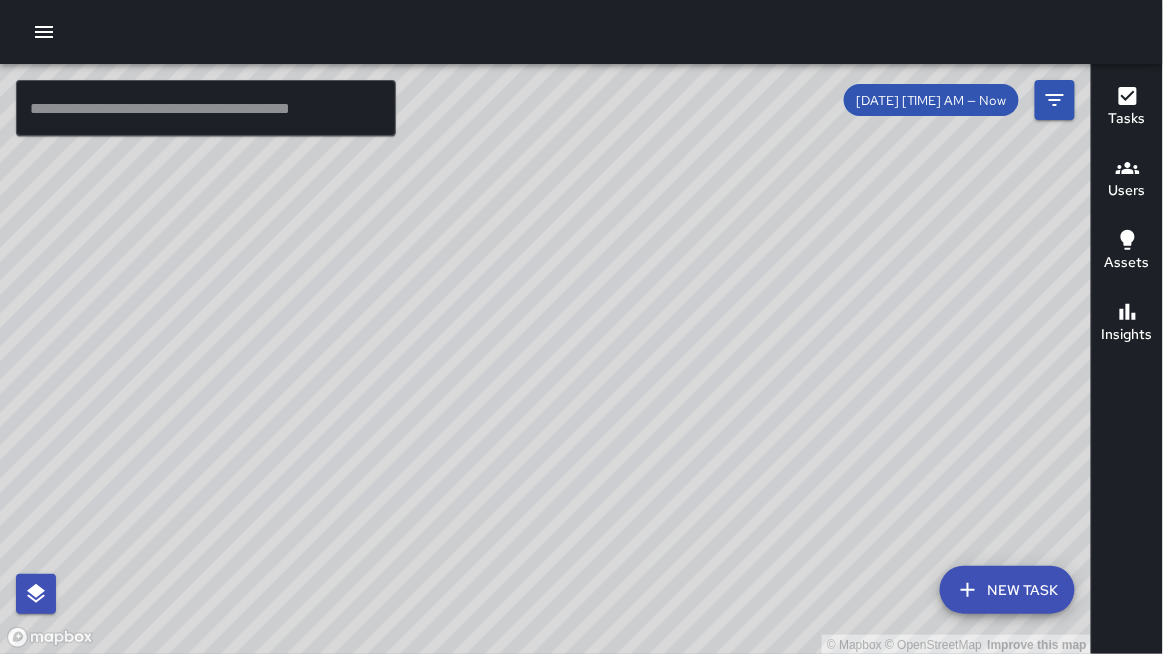drag, startPoint x: 447, startPoint y: 286, endPoint x: 454, endPoint y: 241, distance: 45.54119 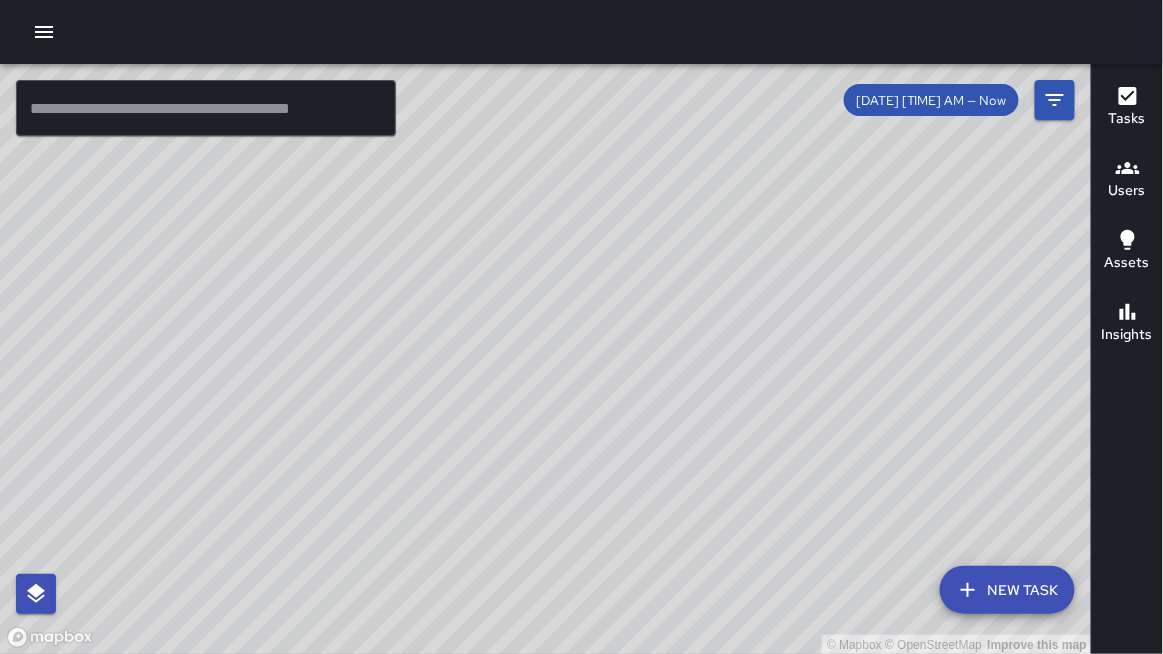 click on "© Mapbox   © OpenStreetMap   Improve this map" at bounding box center (546, 359) 